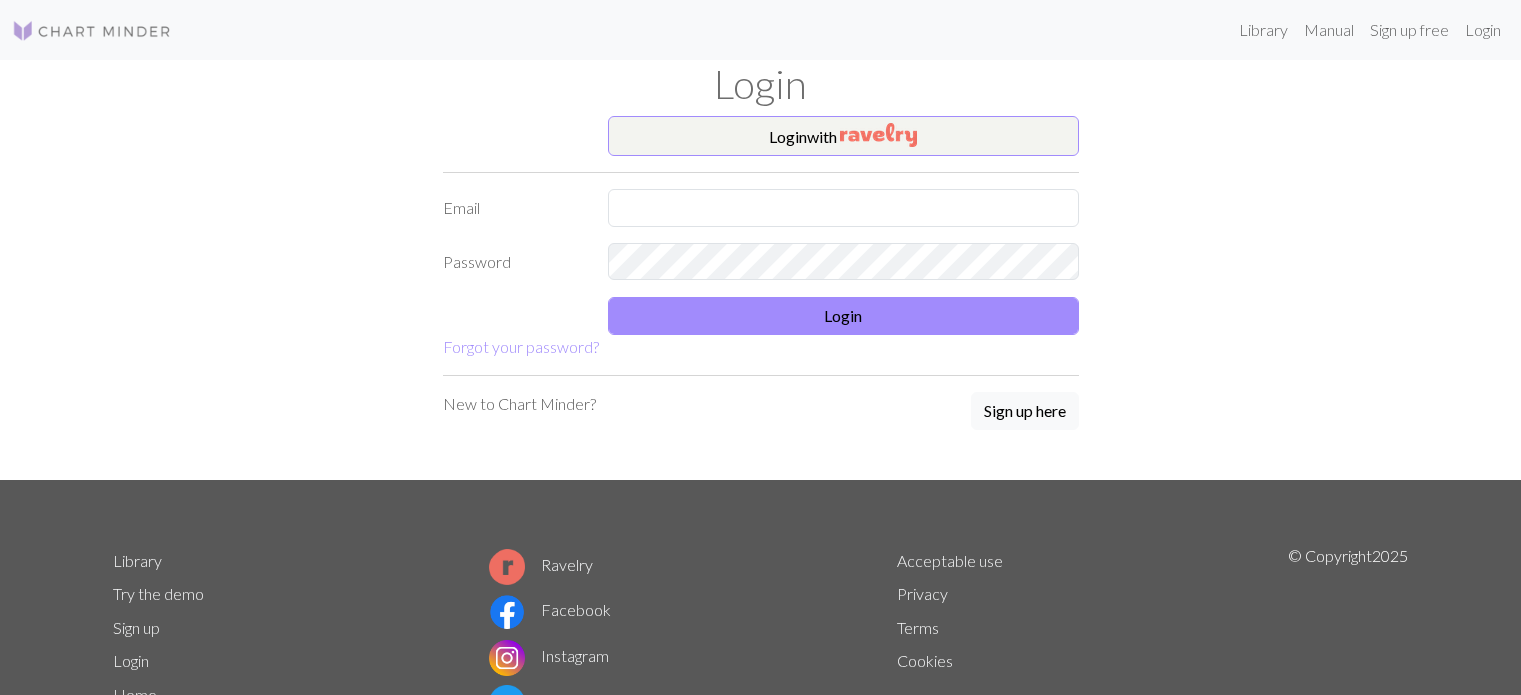 scroll, scrollTop: 0, scrollLeft: 0, axis: both 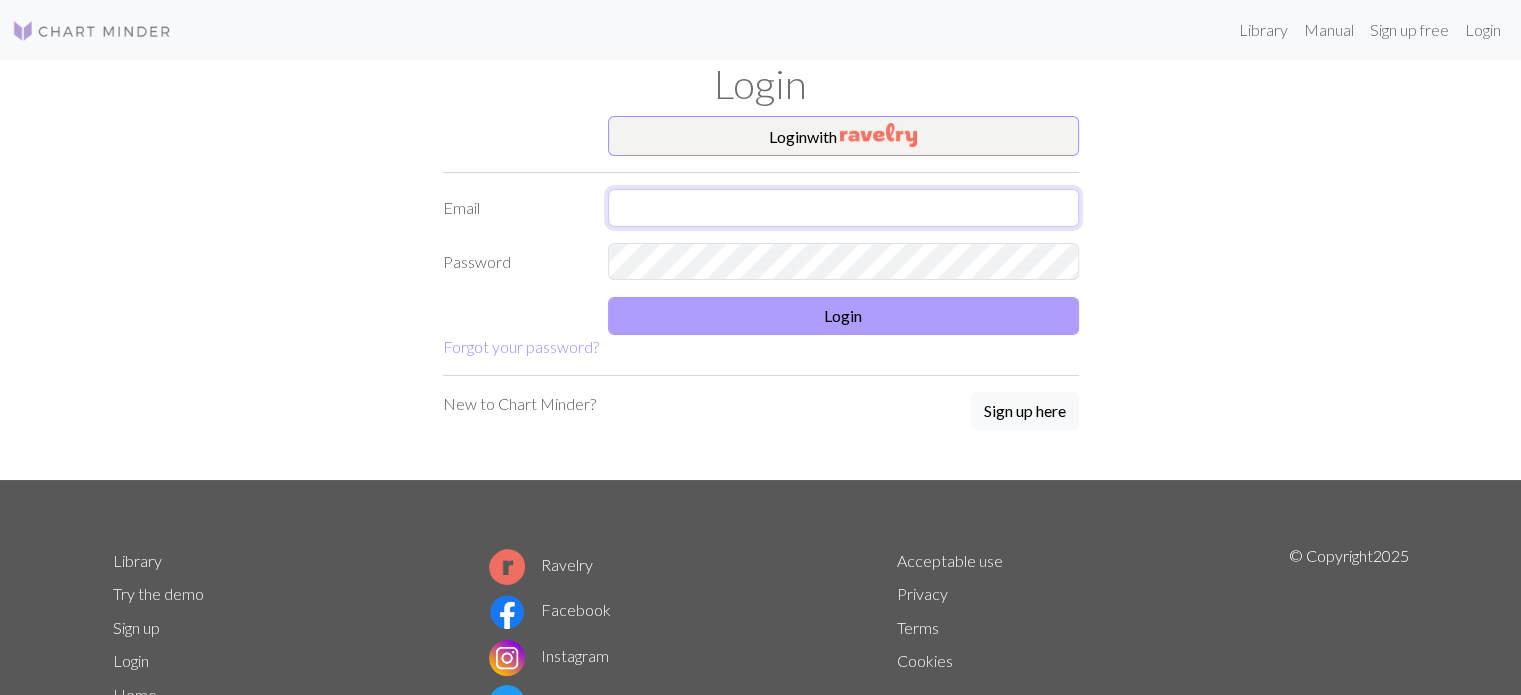 type on "[USERNAME]@[DOMAIN]" 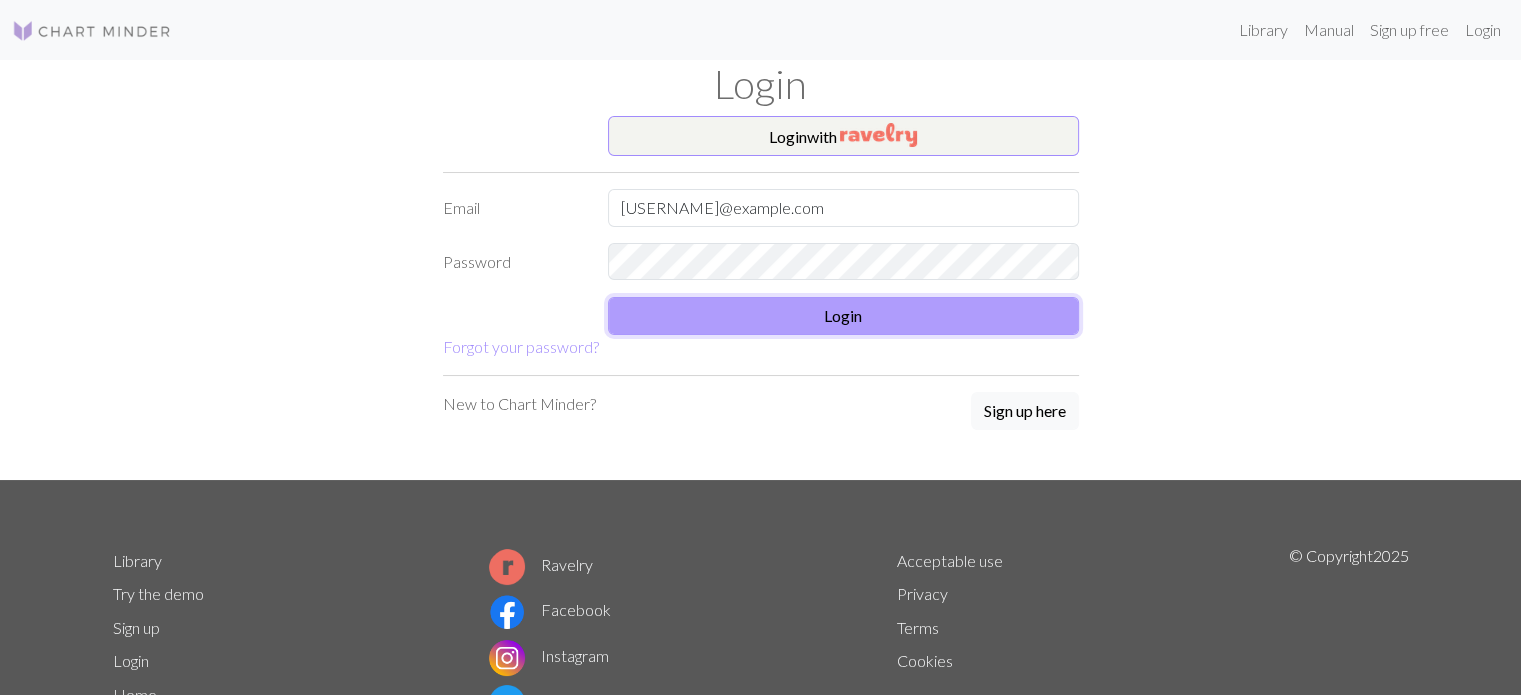 click on "Login" at bounding box center (843, 316) 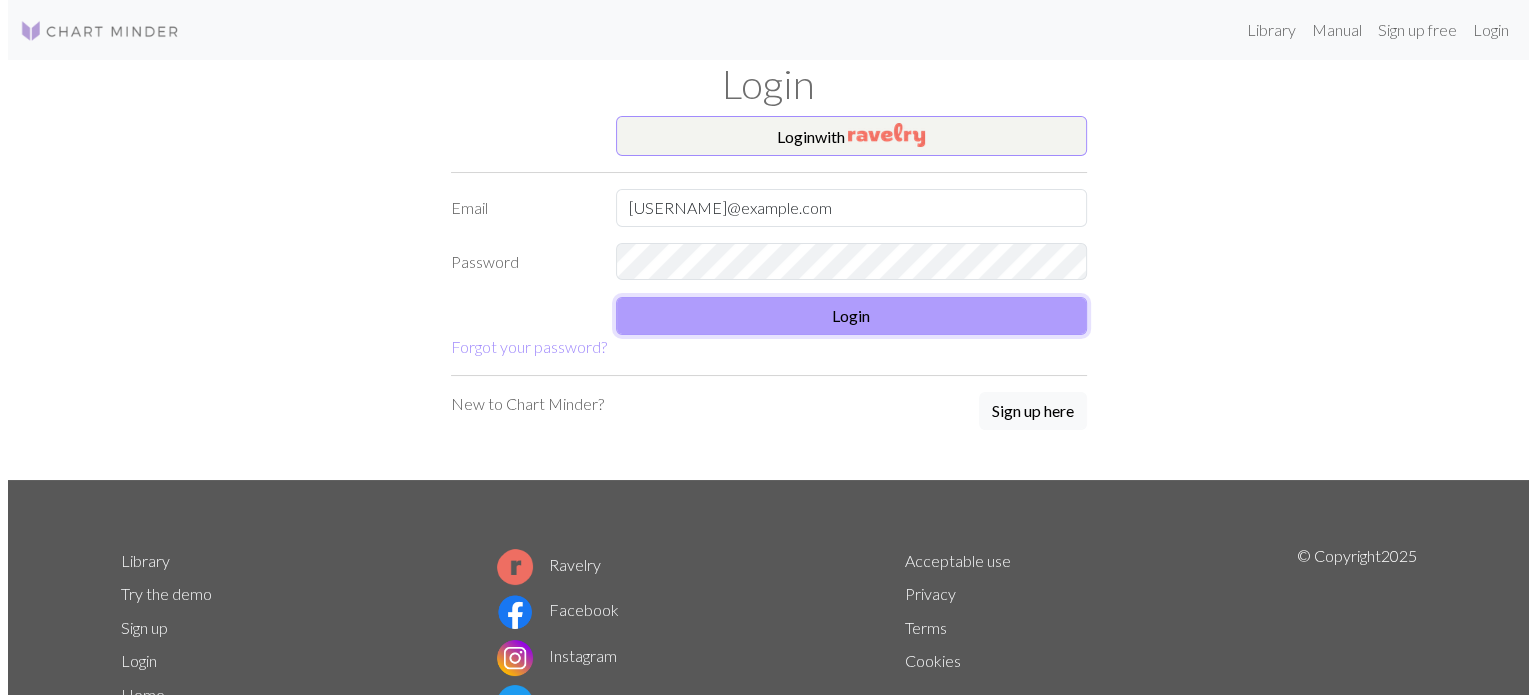 scroll, scrollTop: 0, scrollLeft: 0, axis: both 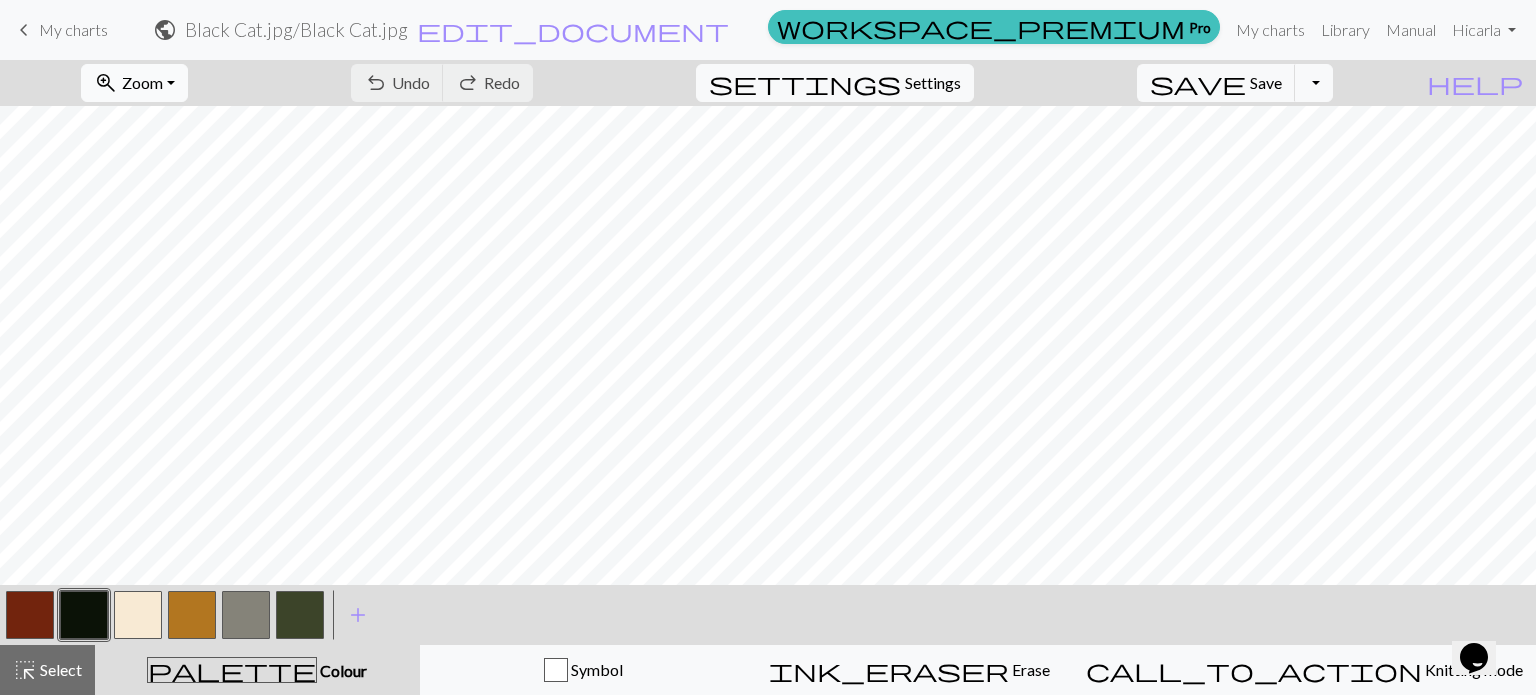 click on "Zoom" at bounding box center [142, 82] 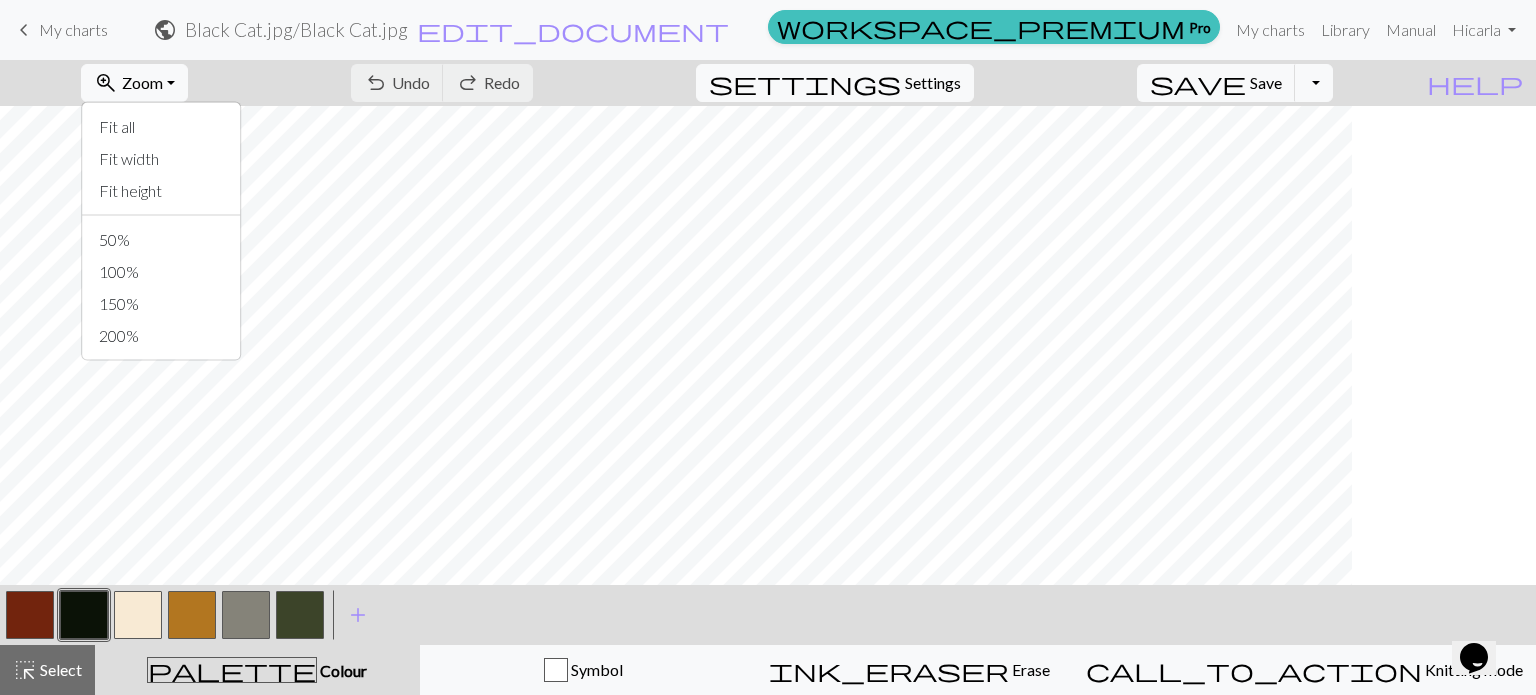 scroll, scrollTop: 0, scrollLeft: 0, axis: both 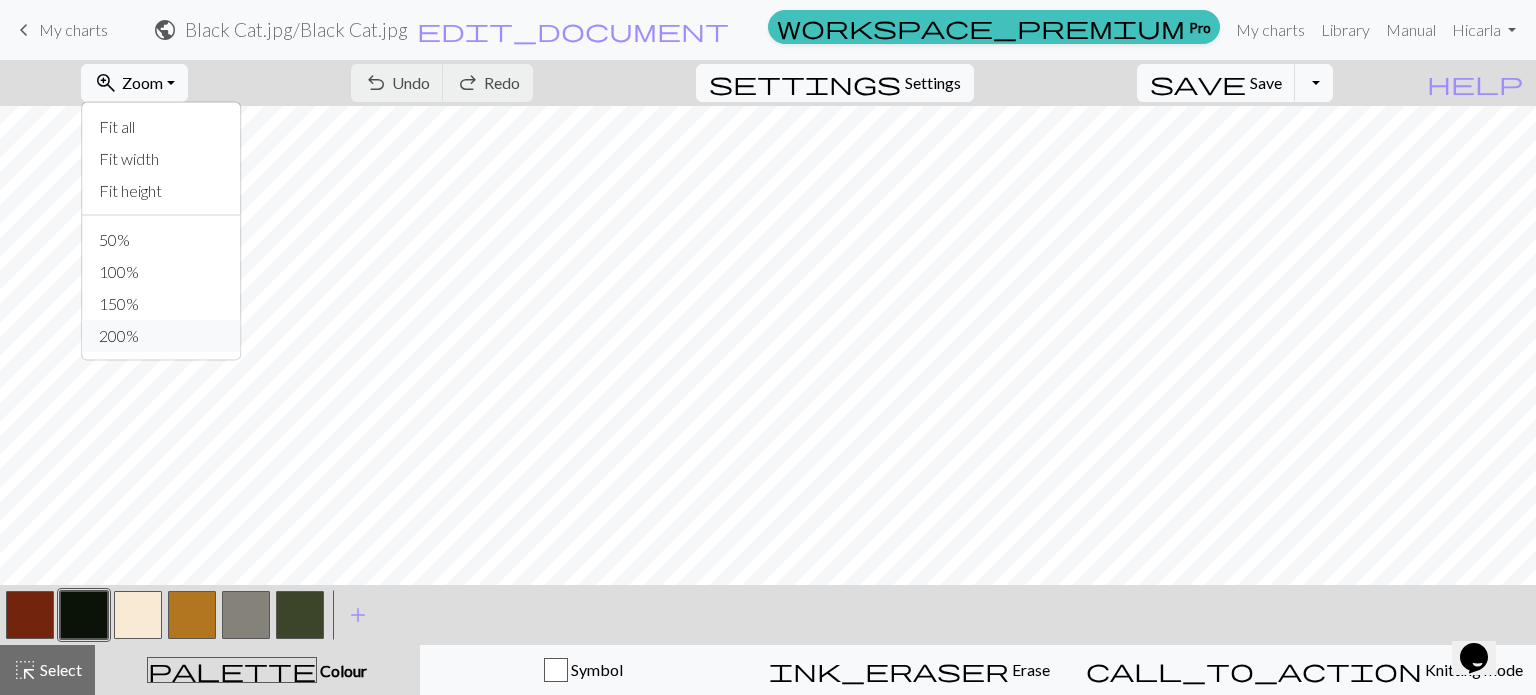 click on "200%" at bounding box center [162, 336] 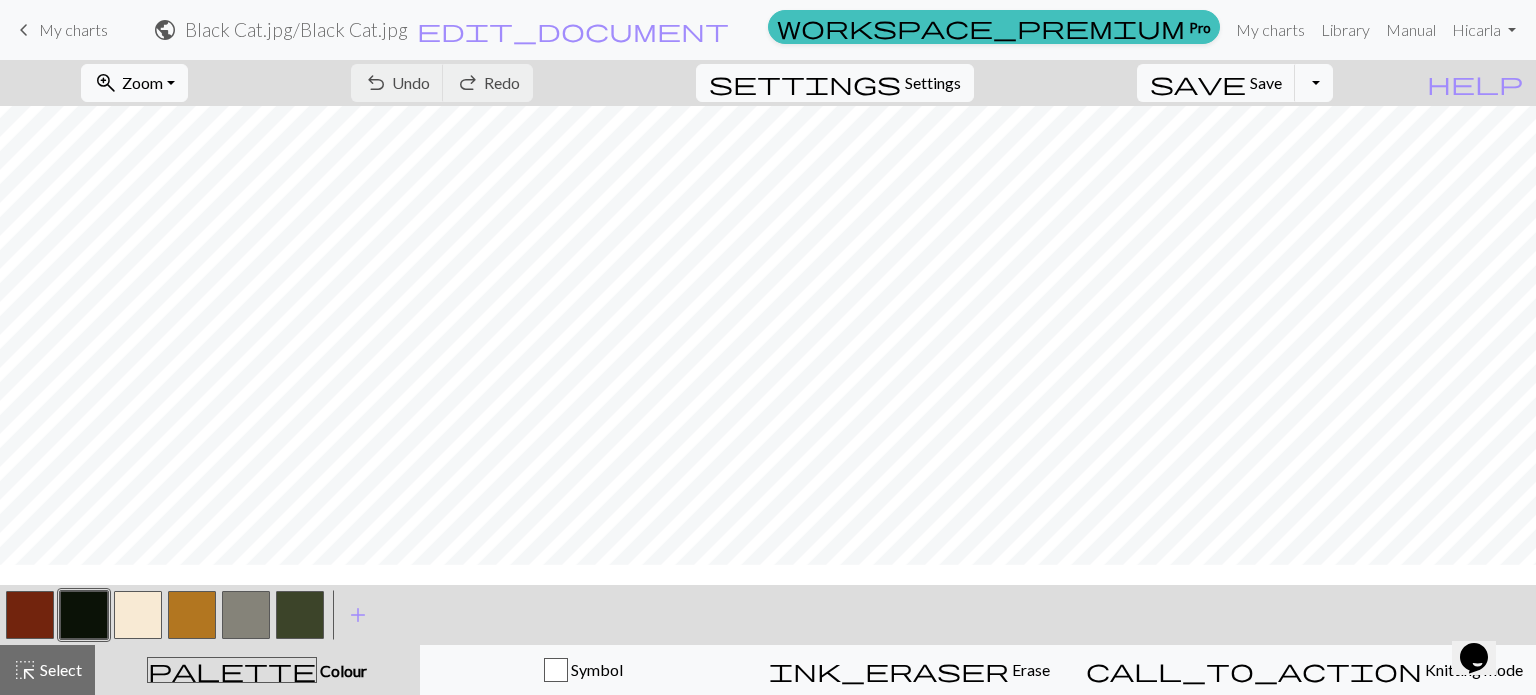 scroll, scrollTop: 4700, scrollLeft: 0, axis: vertical 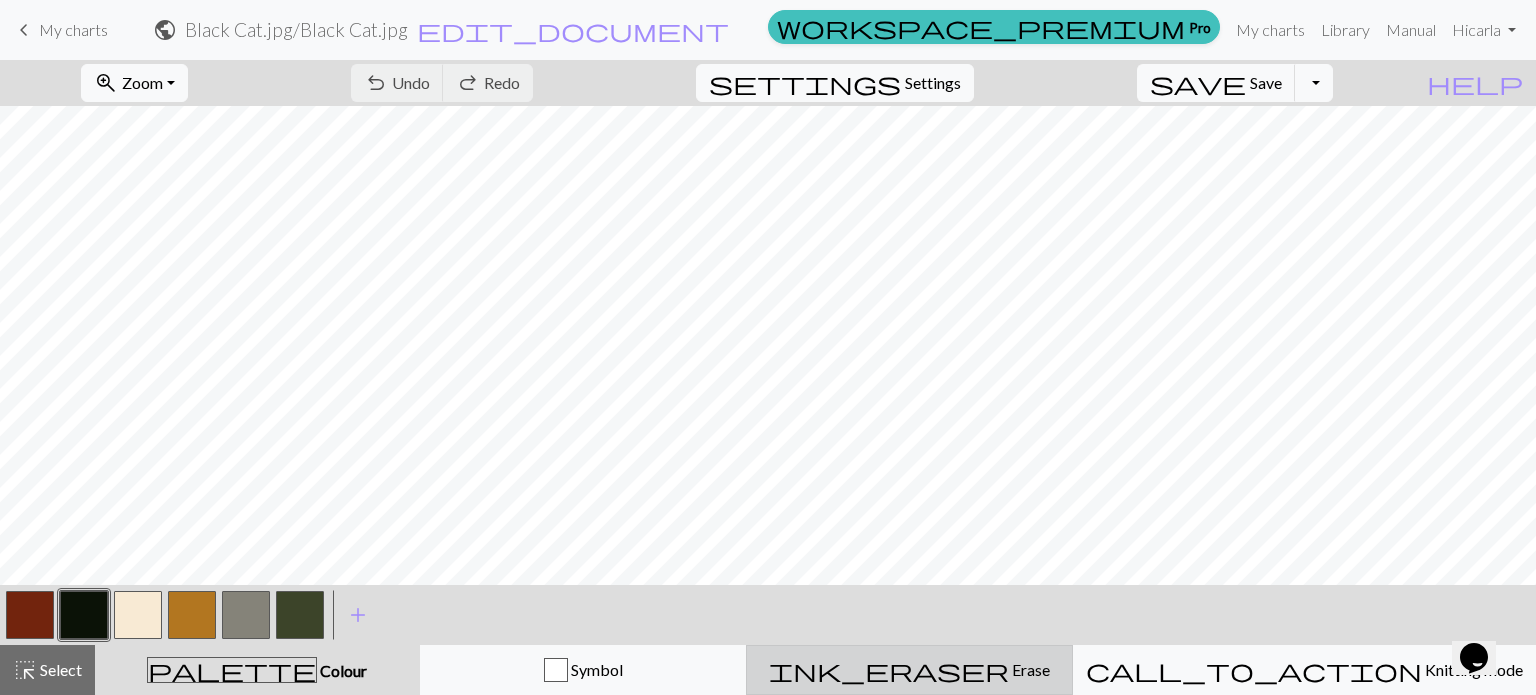 click on "ink_eraser   Erase   Erase" at bounding box center [909, 670] 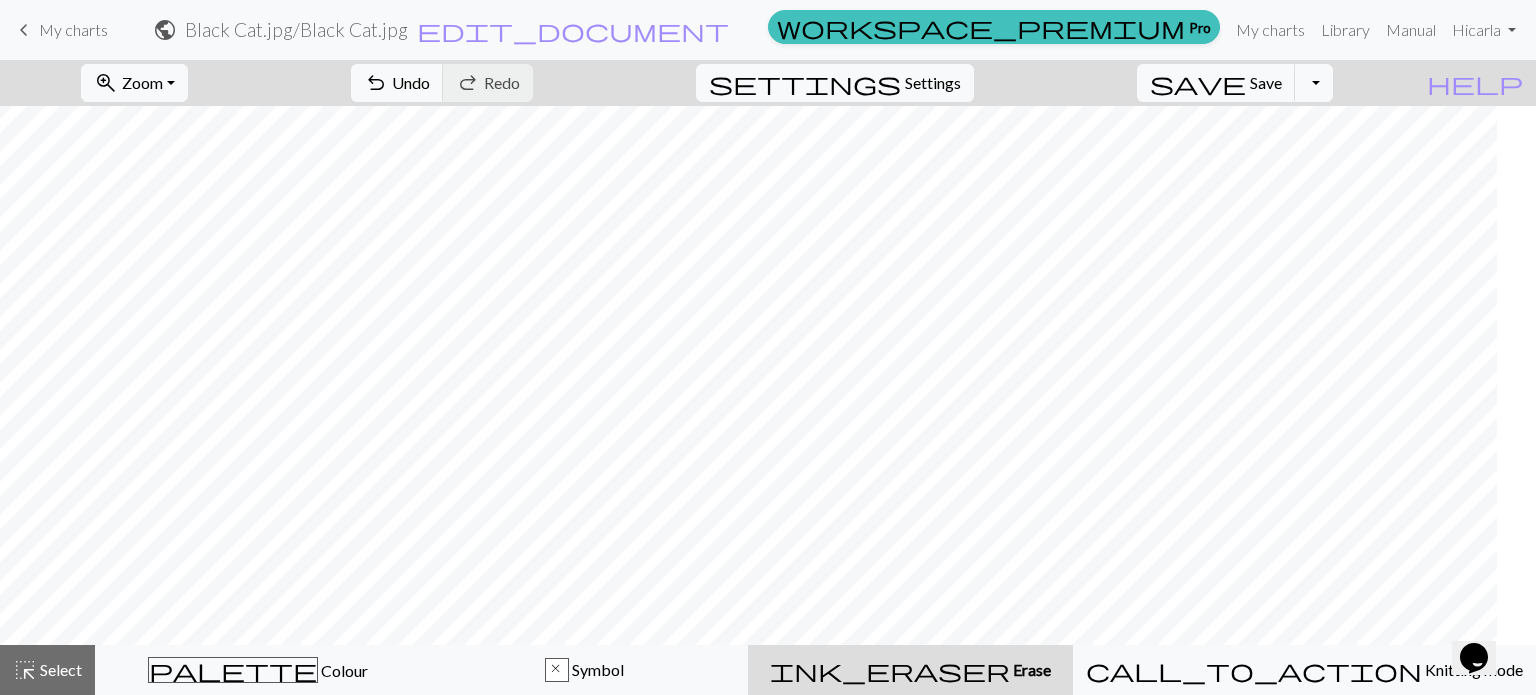 scroll, scrollTop: 4700, scrollLeft: 5212, axis: both 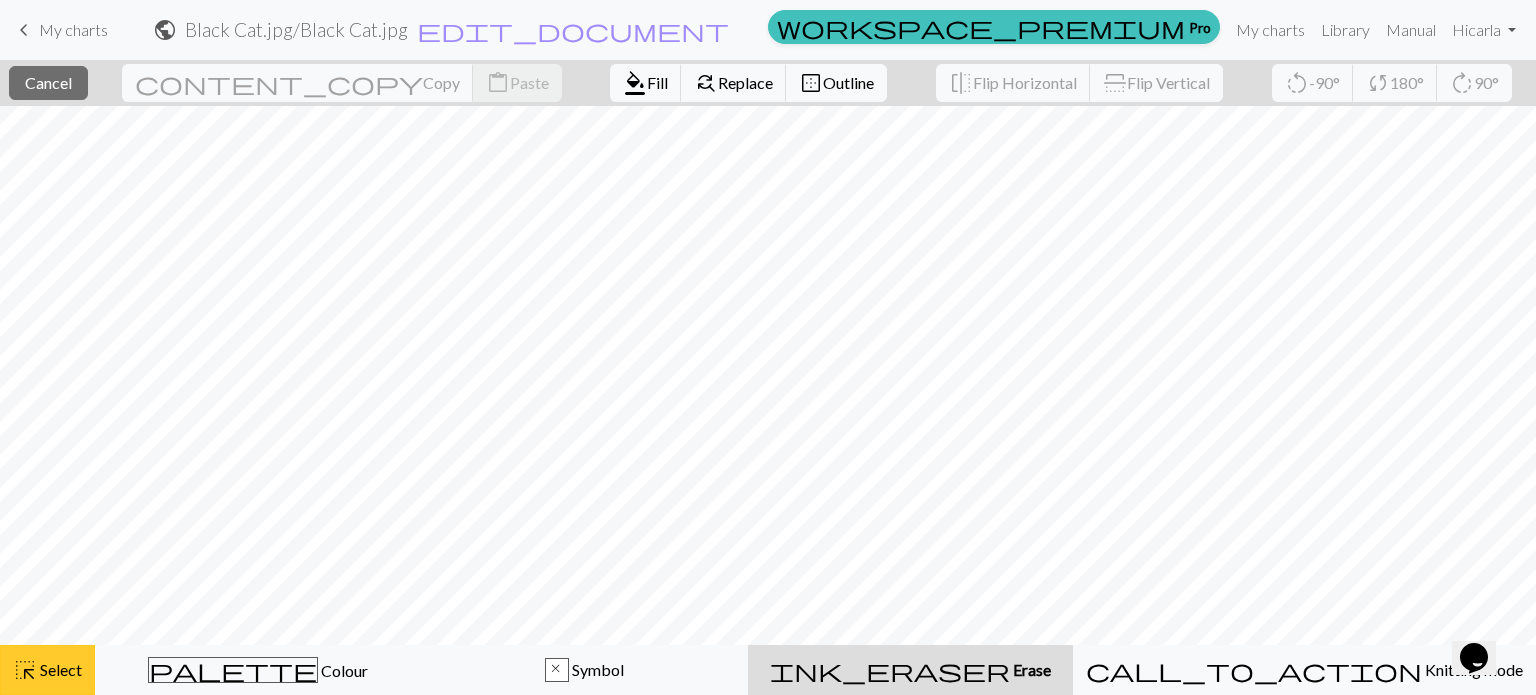 click on "Select" at bounding box center [59, 669] 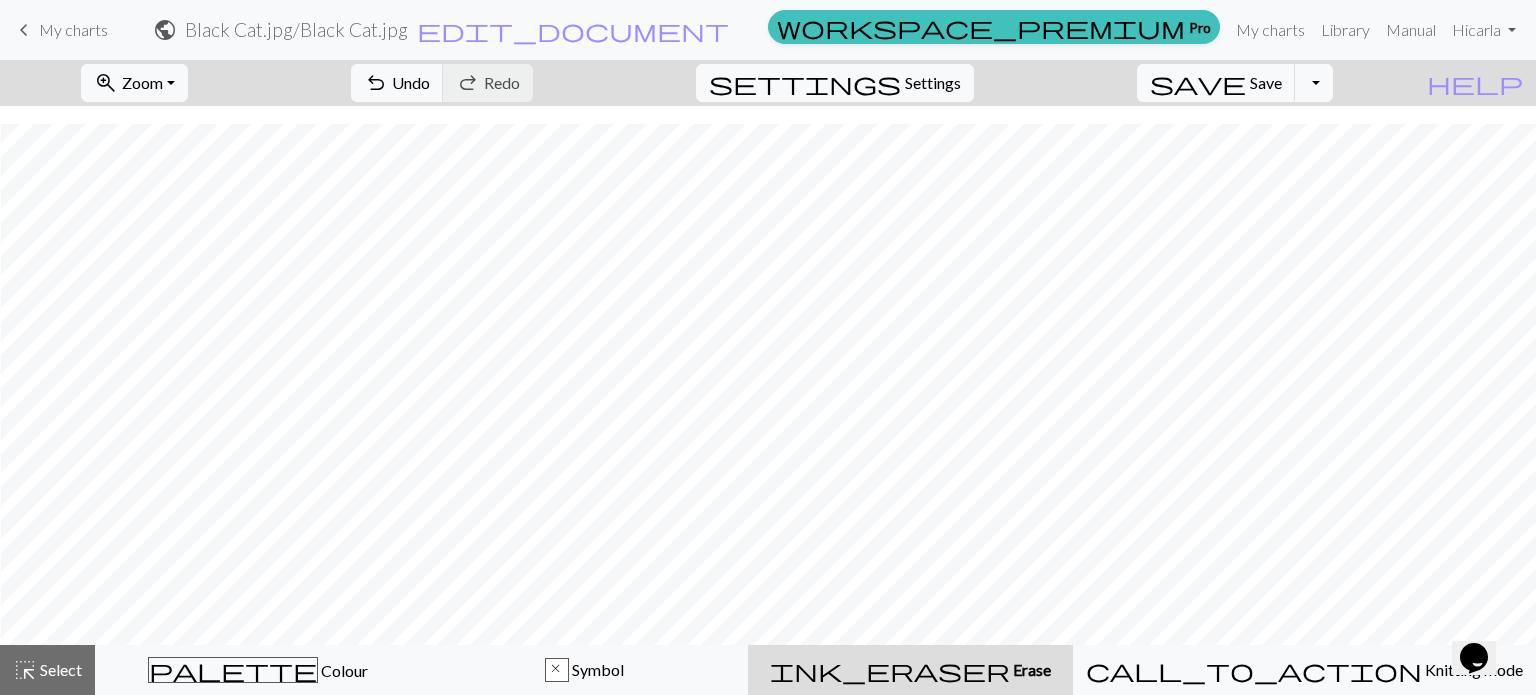 scroll, scrollTop: 4600, scrollLeft: 608, axis: both 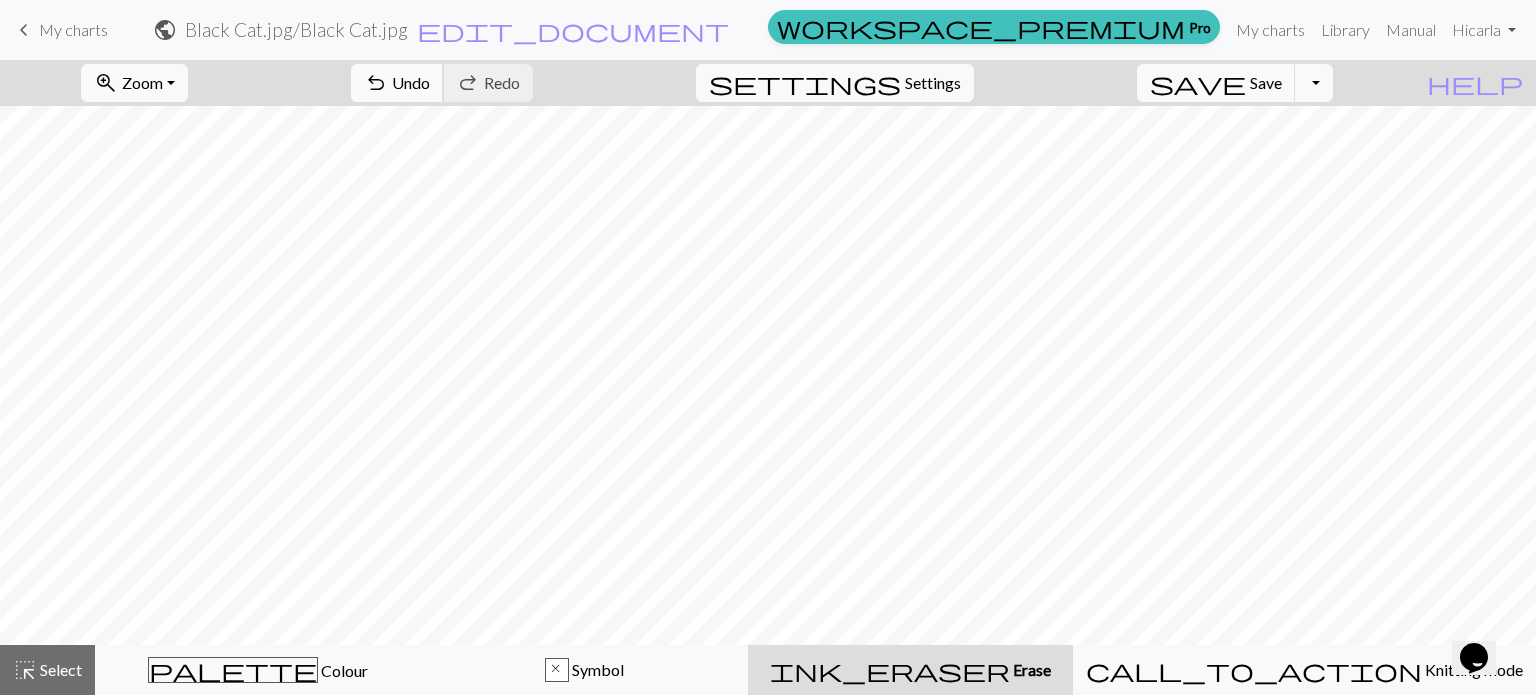 click on "Undo" at bounding box center (411, 82) 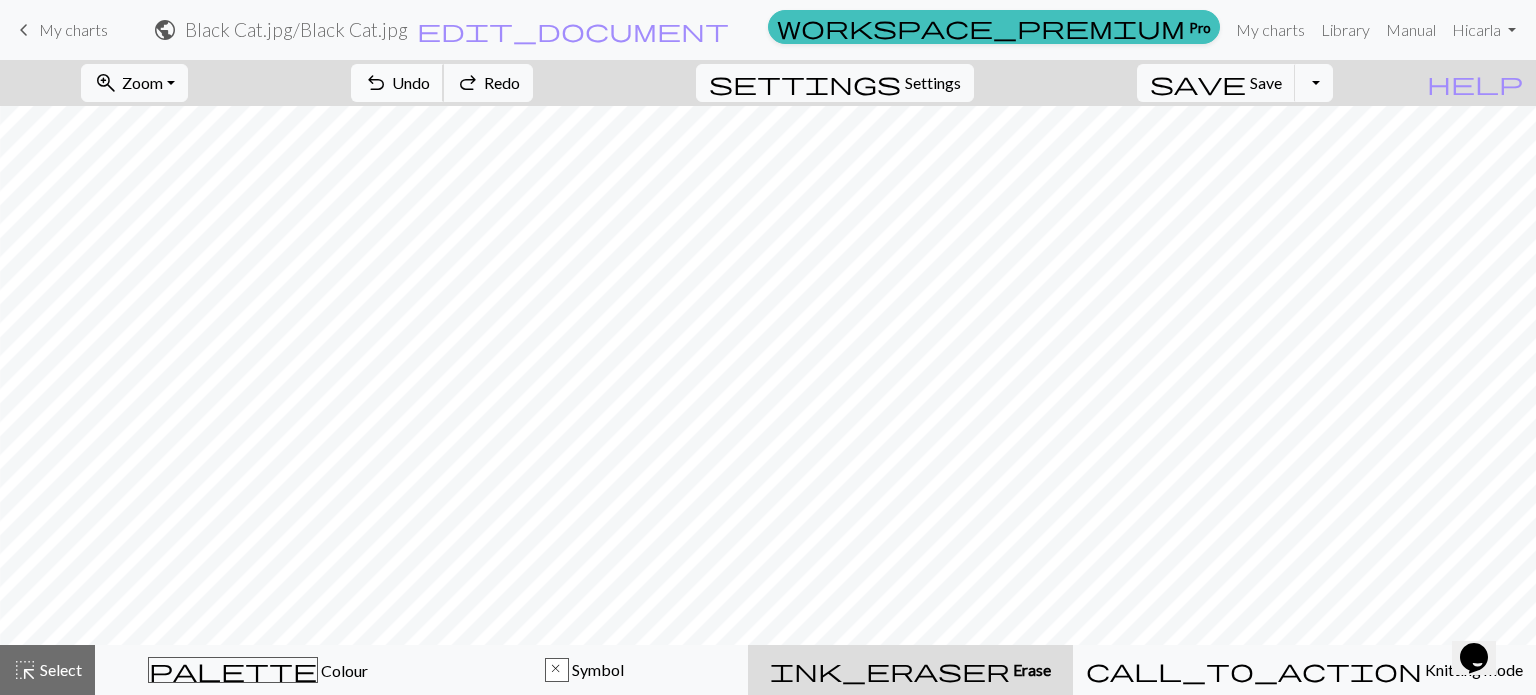 click on "Undo" at bounding box center [411, 82] 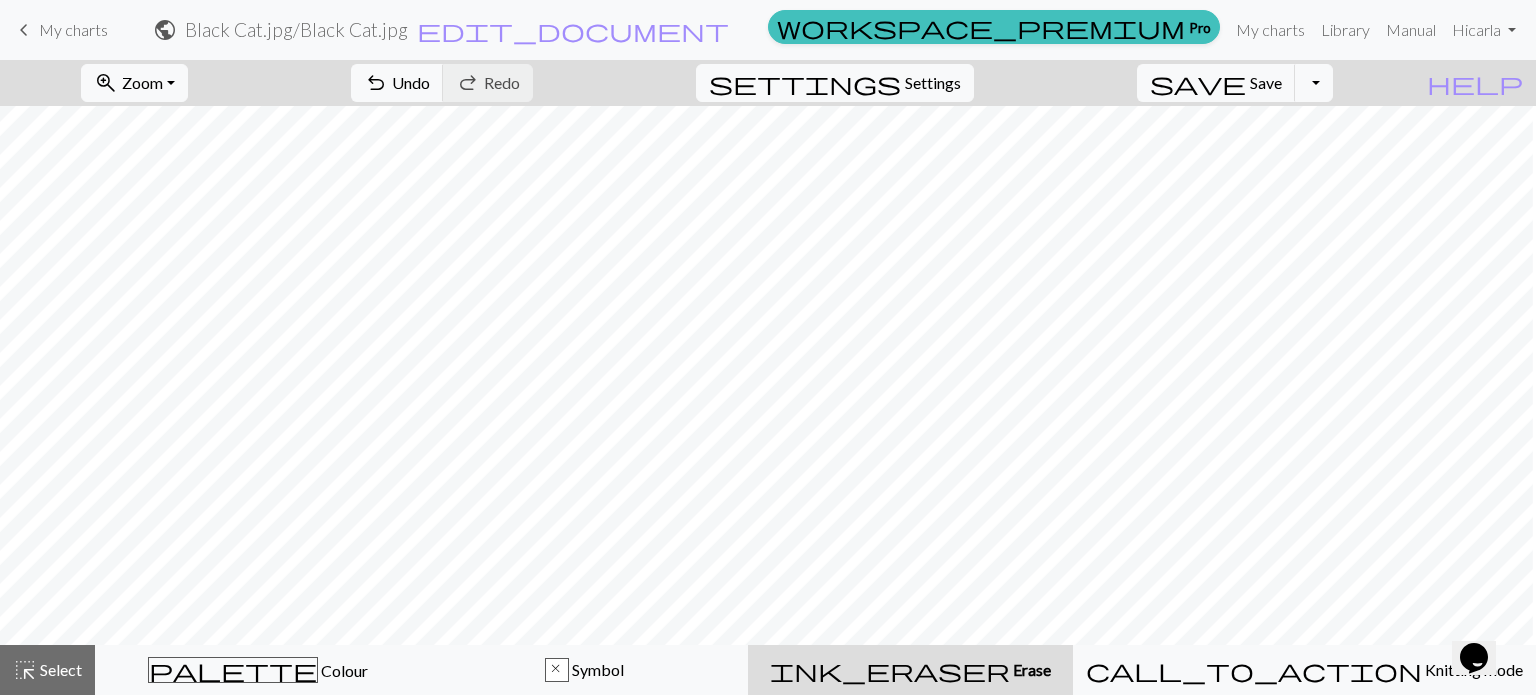 scroll, scrollTop: 4600, scrollLeft: 912, axis: both 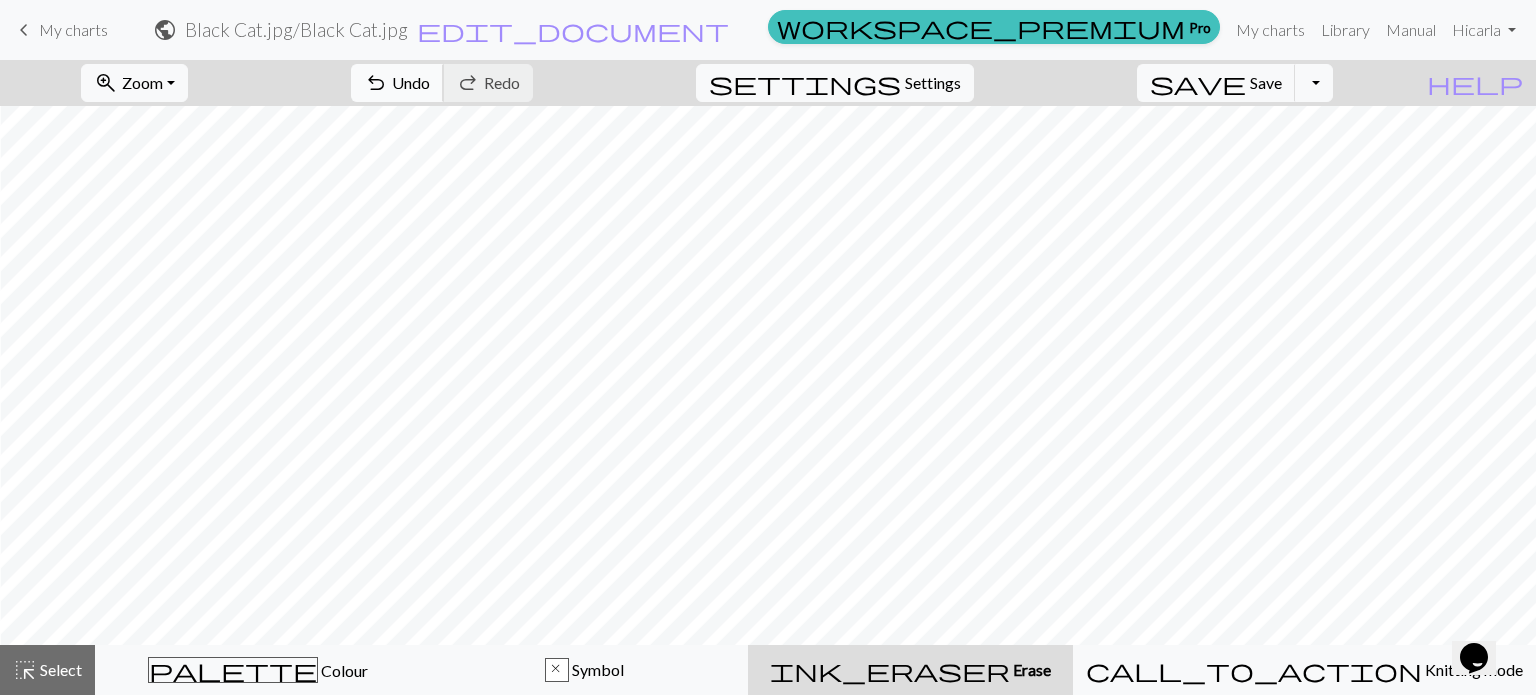 click on "undo" at bounding box center [376, 83] 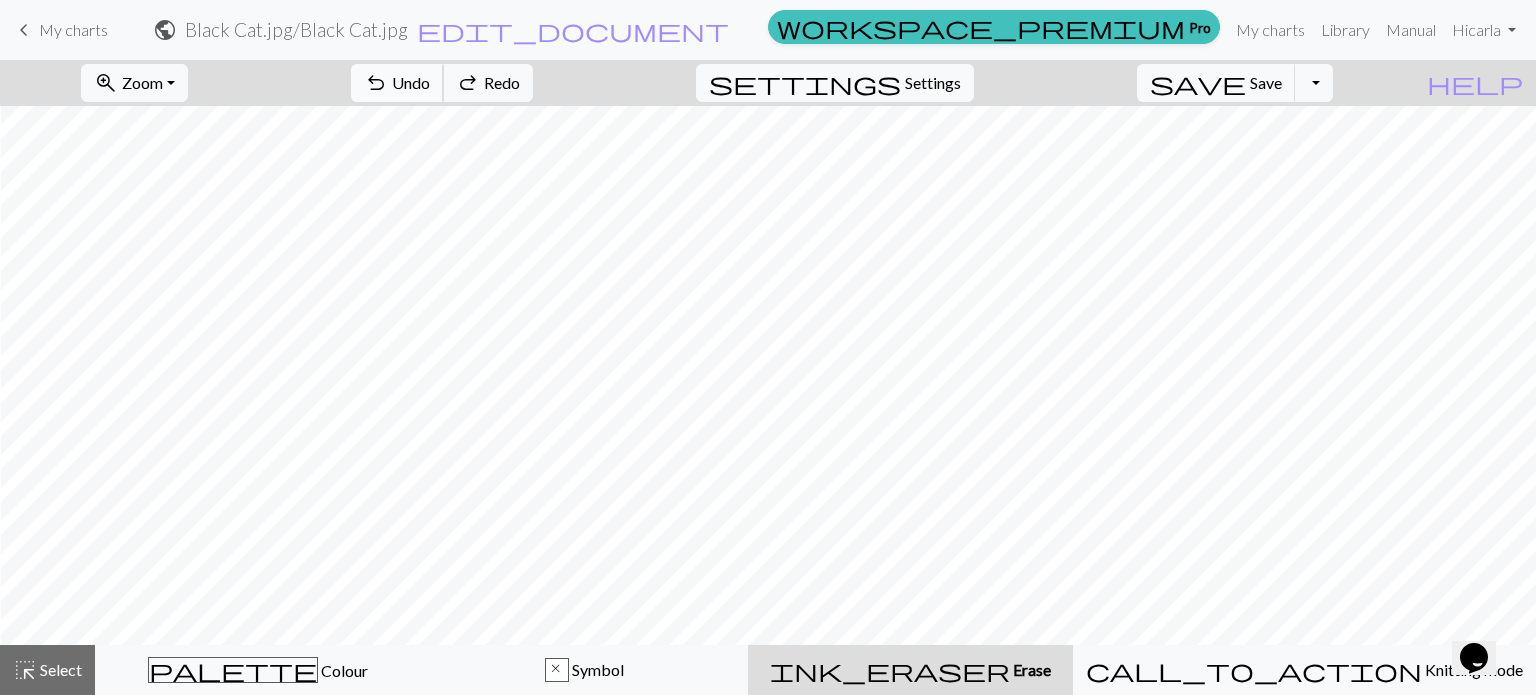 click on "undo" at bounding box center [376, 83] 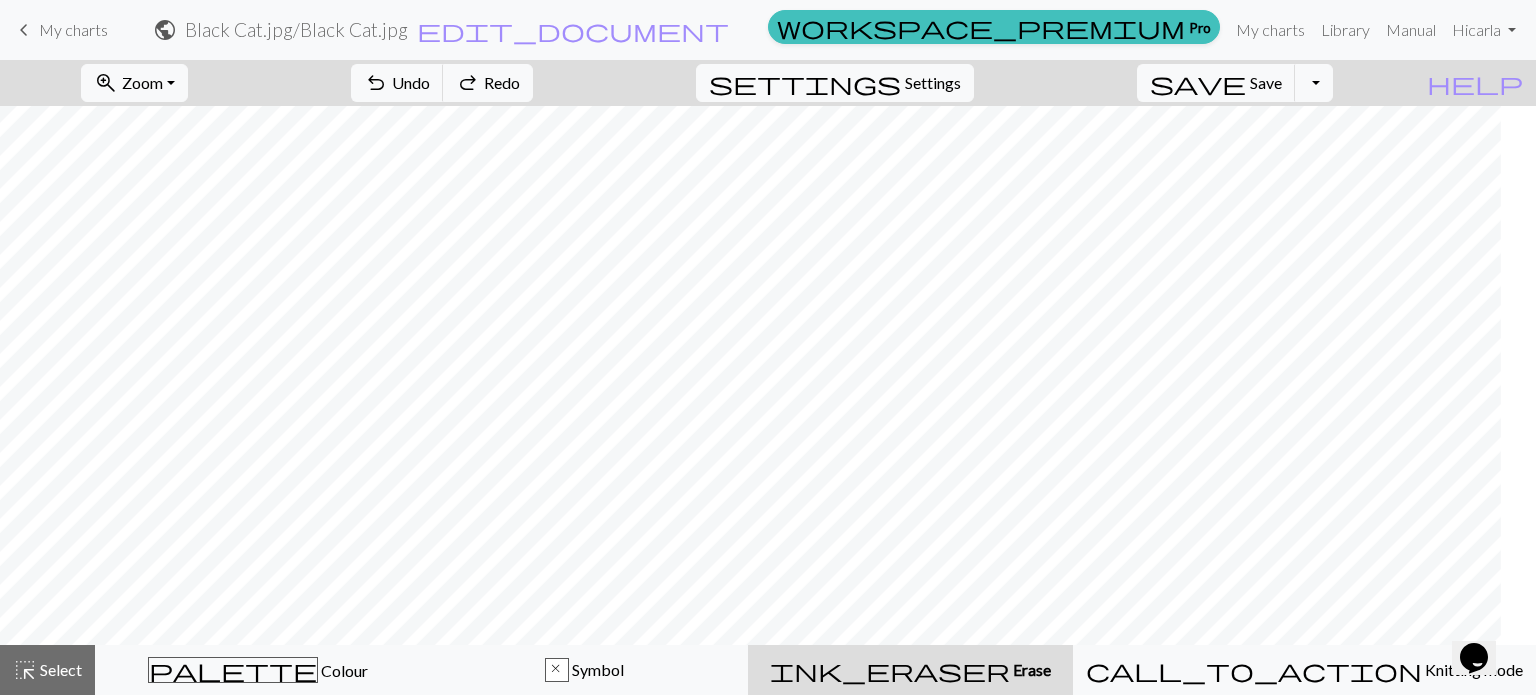 scroll, scrollTop: 4600, scrollLeft: 608, axis: both 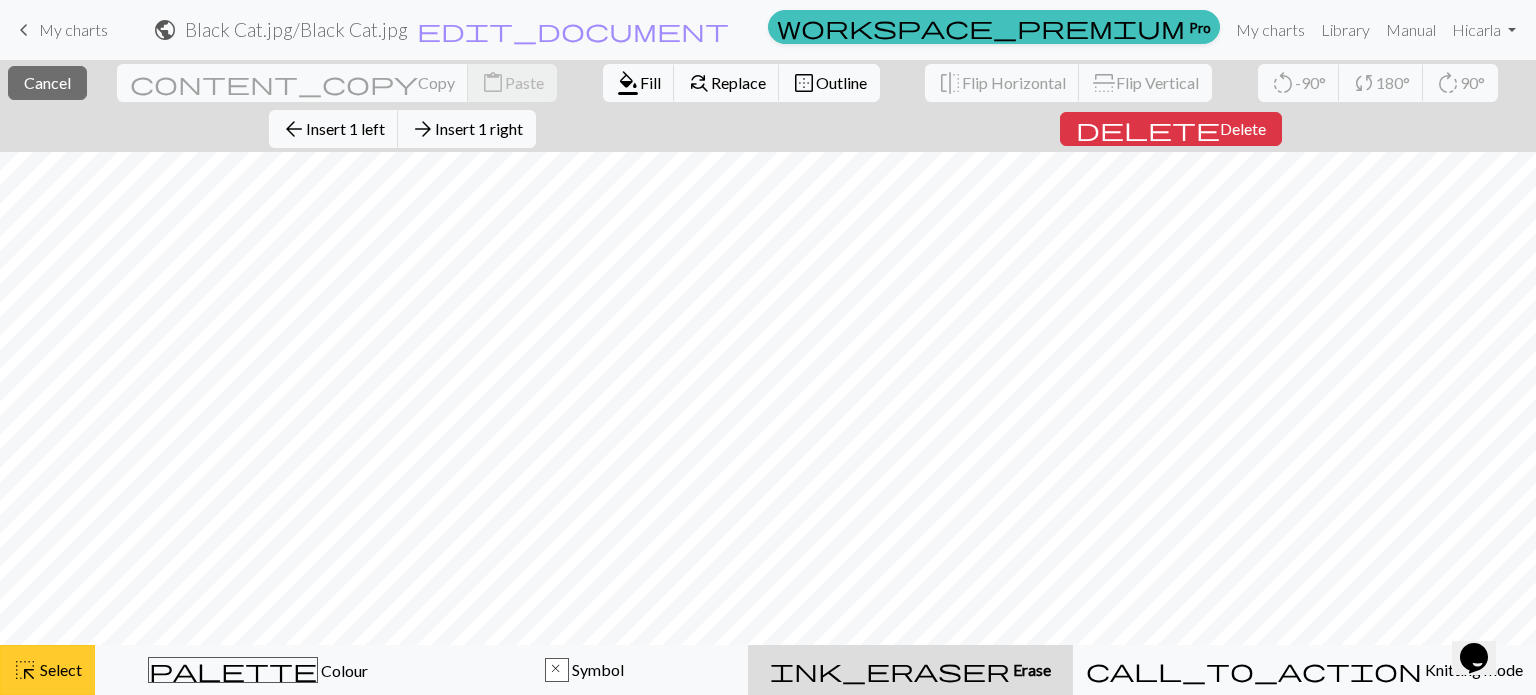 click on "Select" at bounding box center [59, 669] 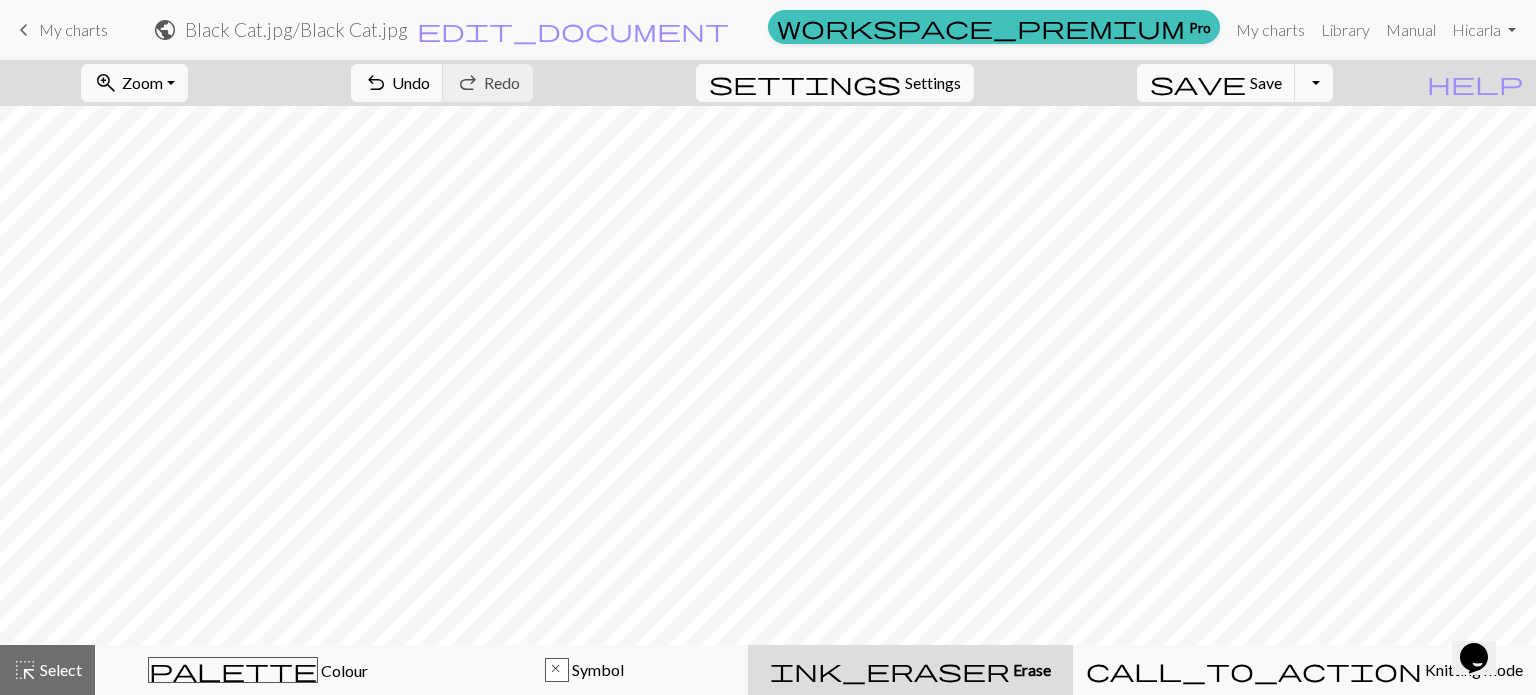scroll, scrollTop: 4600, scrollLeft: 4608, axis: both 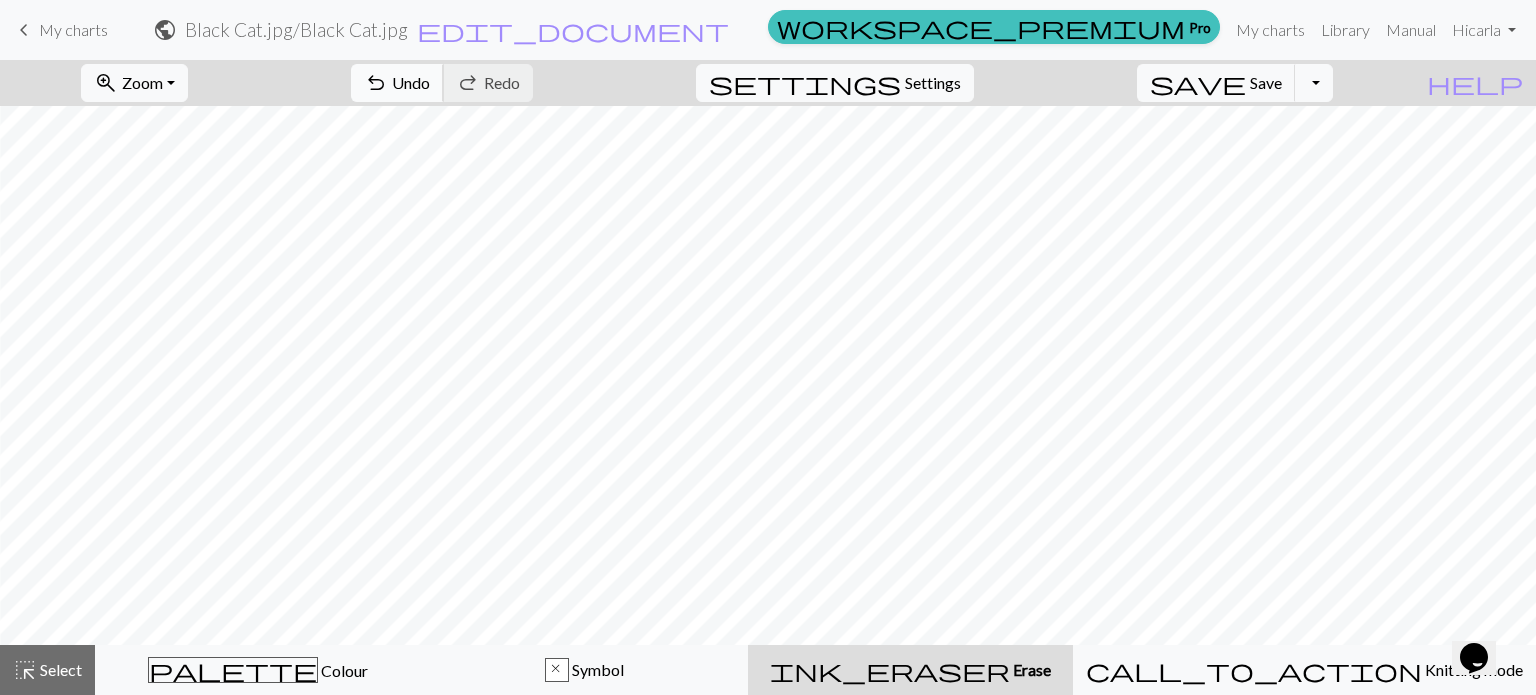 click on "undo" at bounding box center (376, 83) 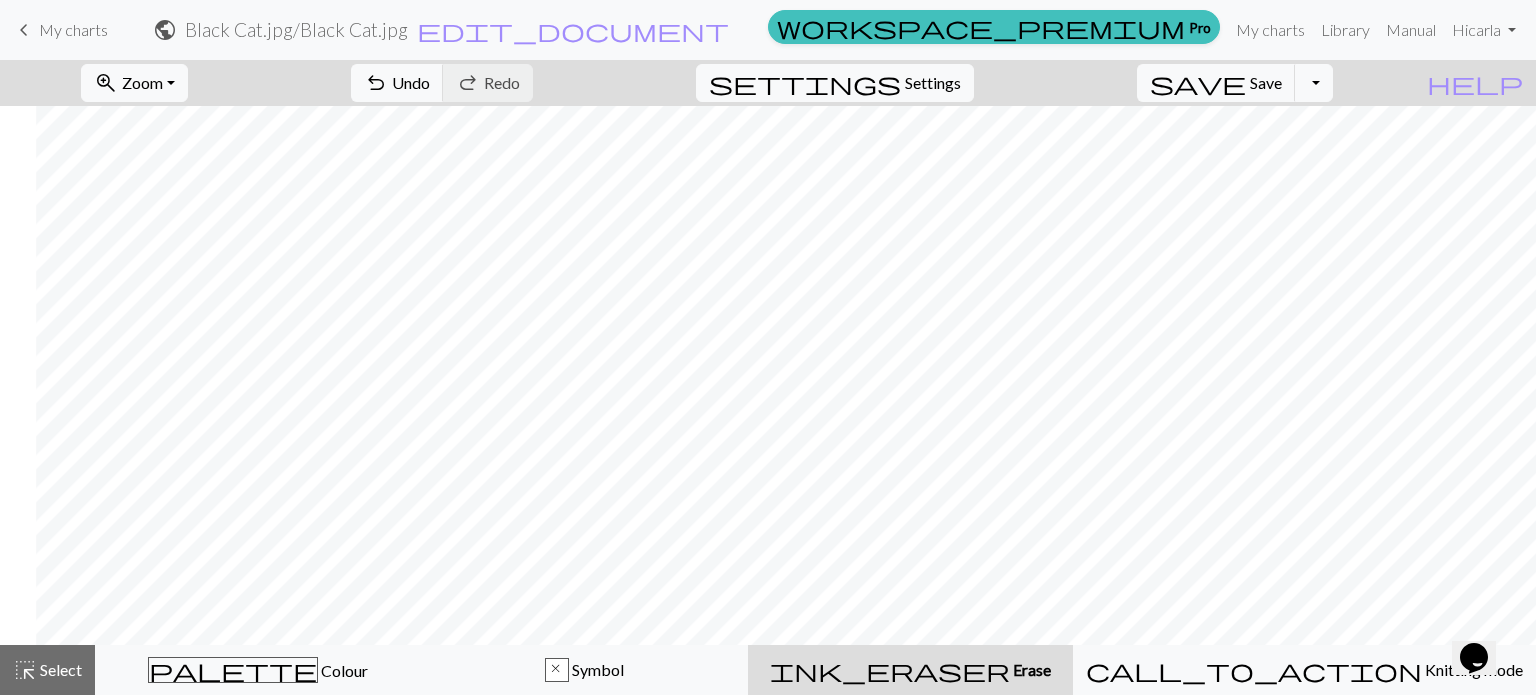 scroll, scrollTop: 4500, scrollLeft: 818, axis: both 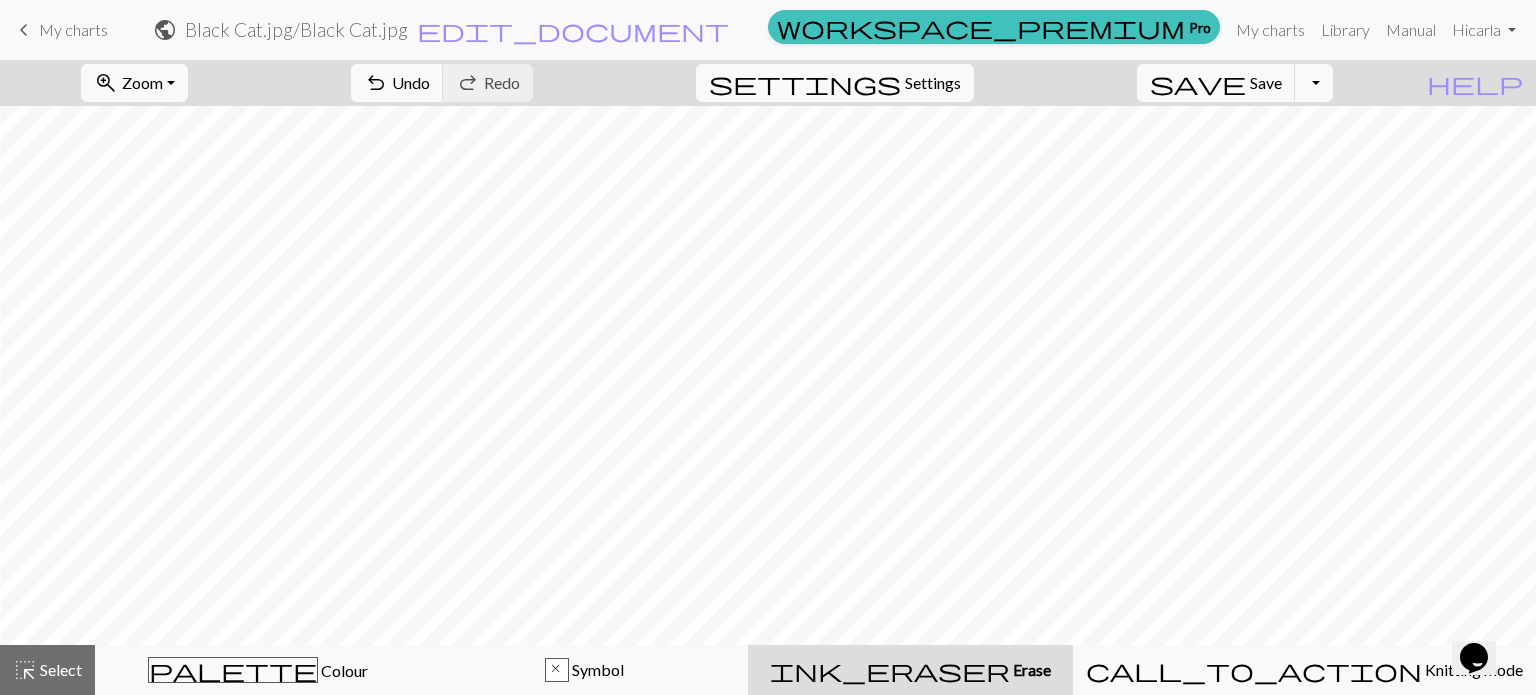 click on "undo Undo Undo redo Redo Redo" at bounding box center (442, 83) 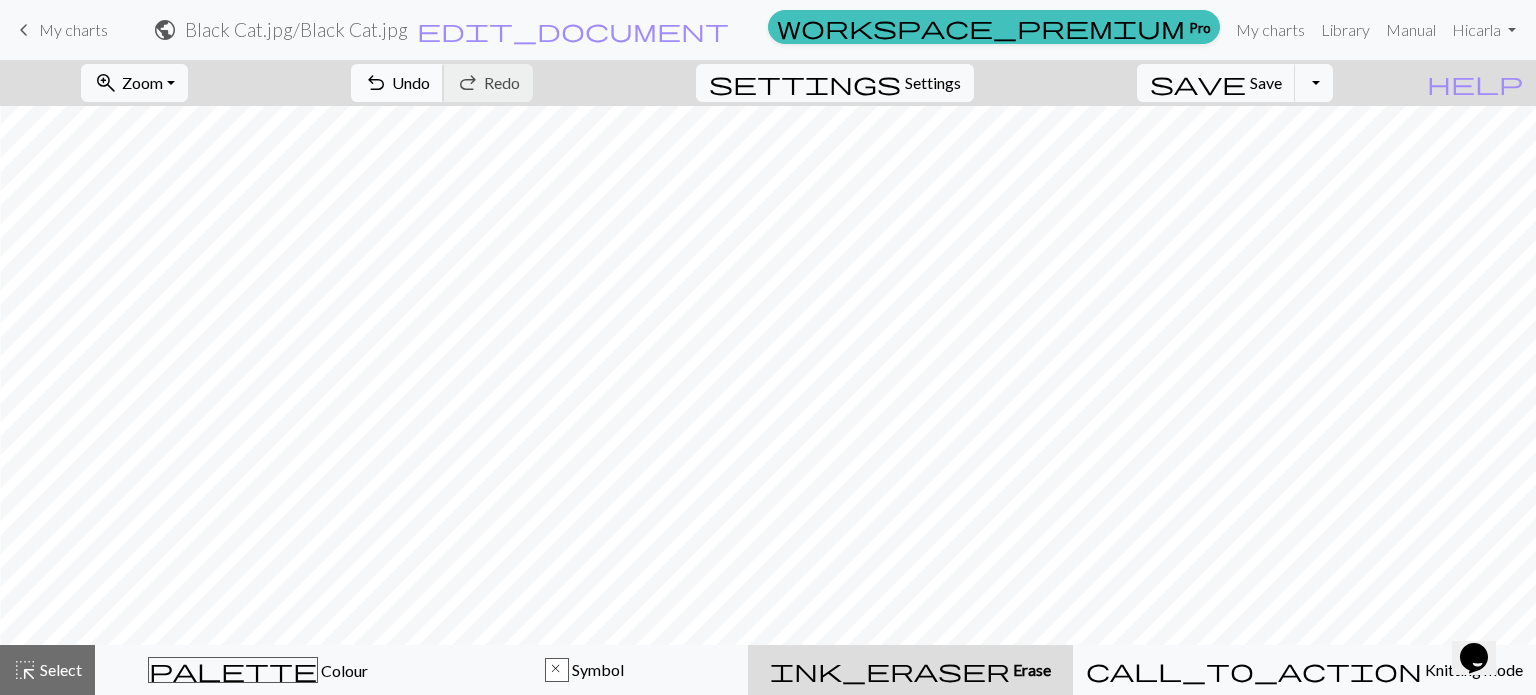 click on "undo Undo Undo" at bounding box center [397, 83] 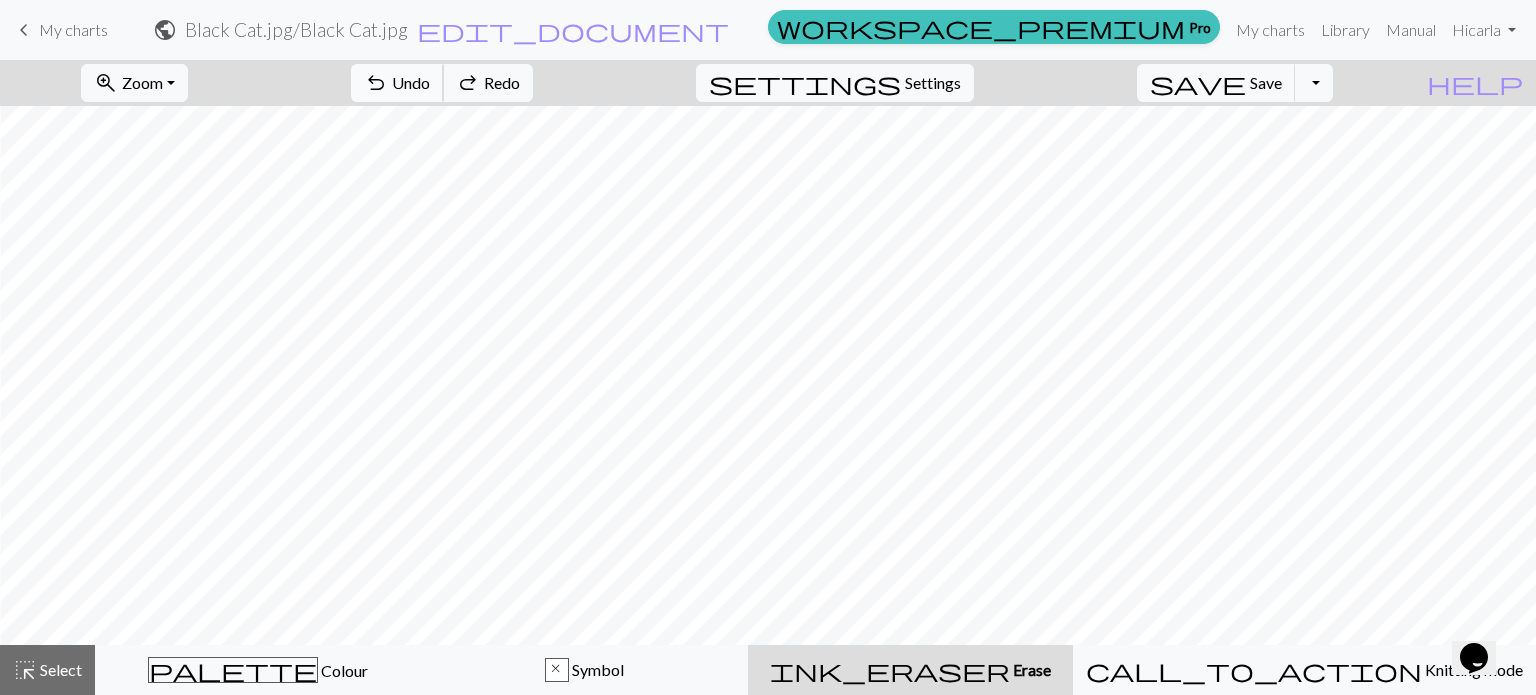 click on "undo Undo Undo" at bounding box center [397, 83] 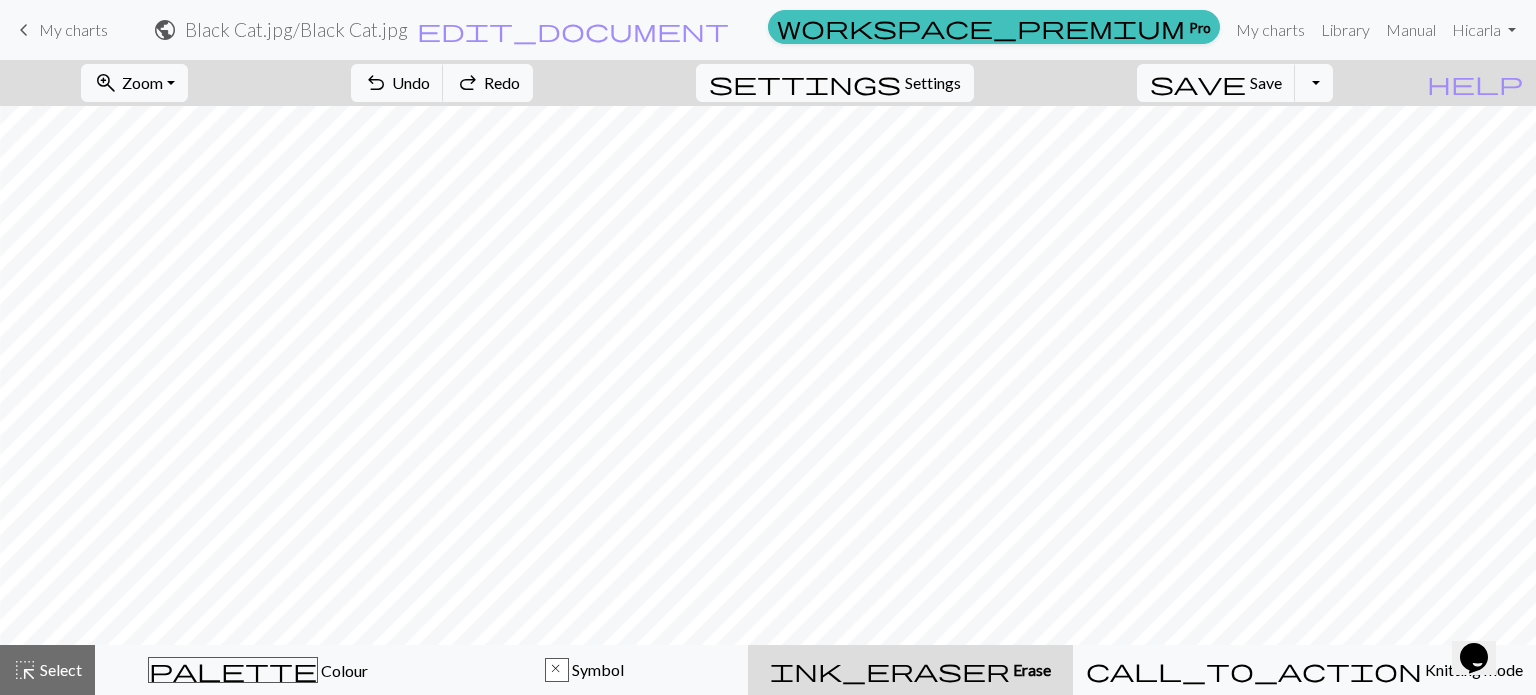 scroll, scrollTop: 4500, scrollLeft: 486, axis: both 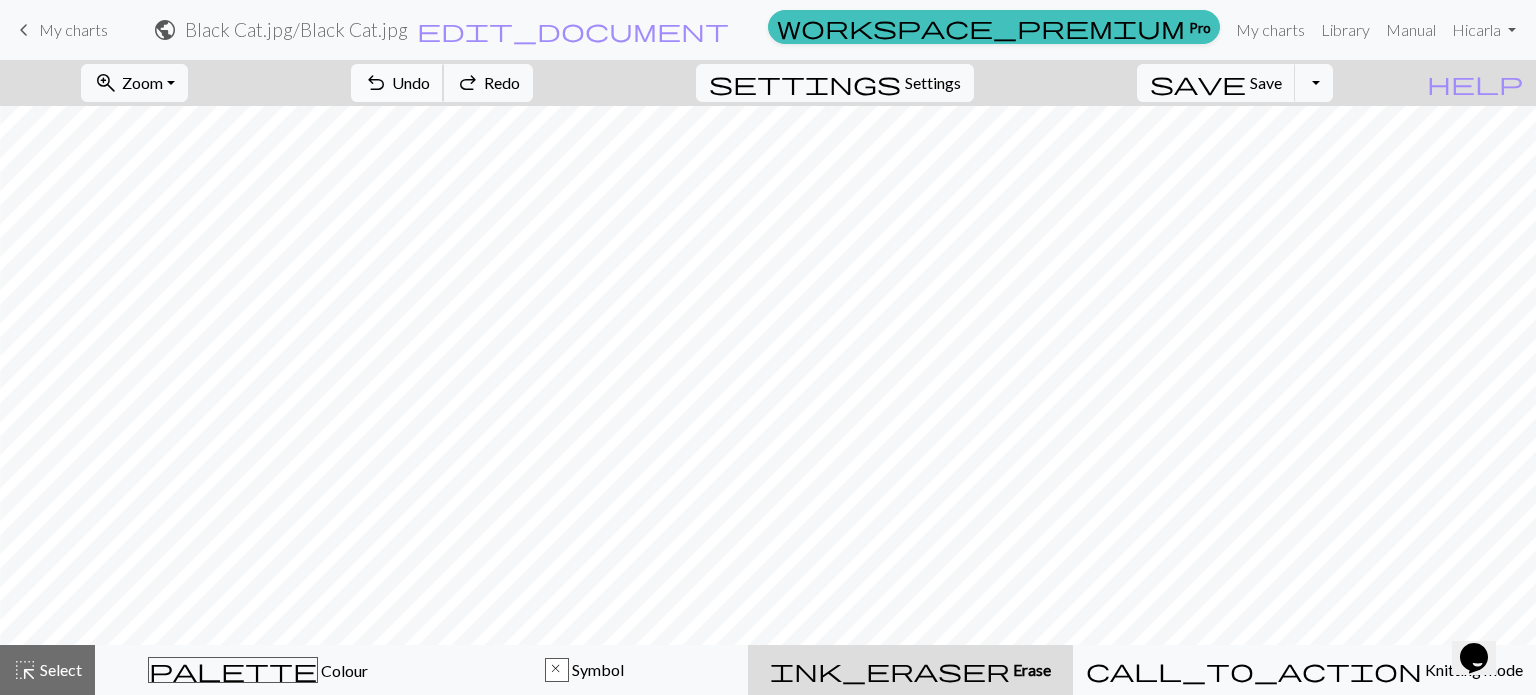 click on "Undo" at bounding box center [411, 82] 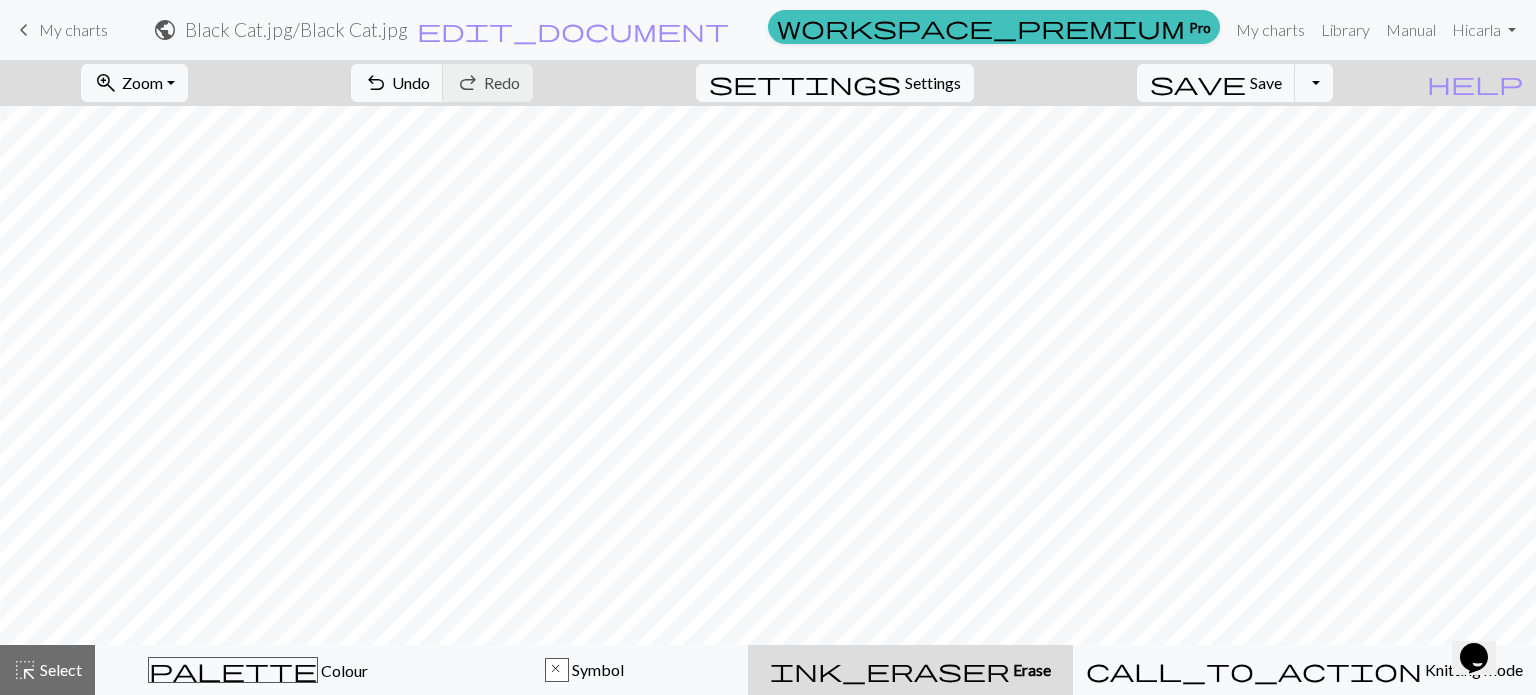 scroll, scrollTop: 4500, scrollLeft: 1552, axis: both 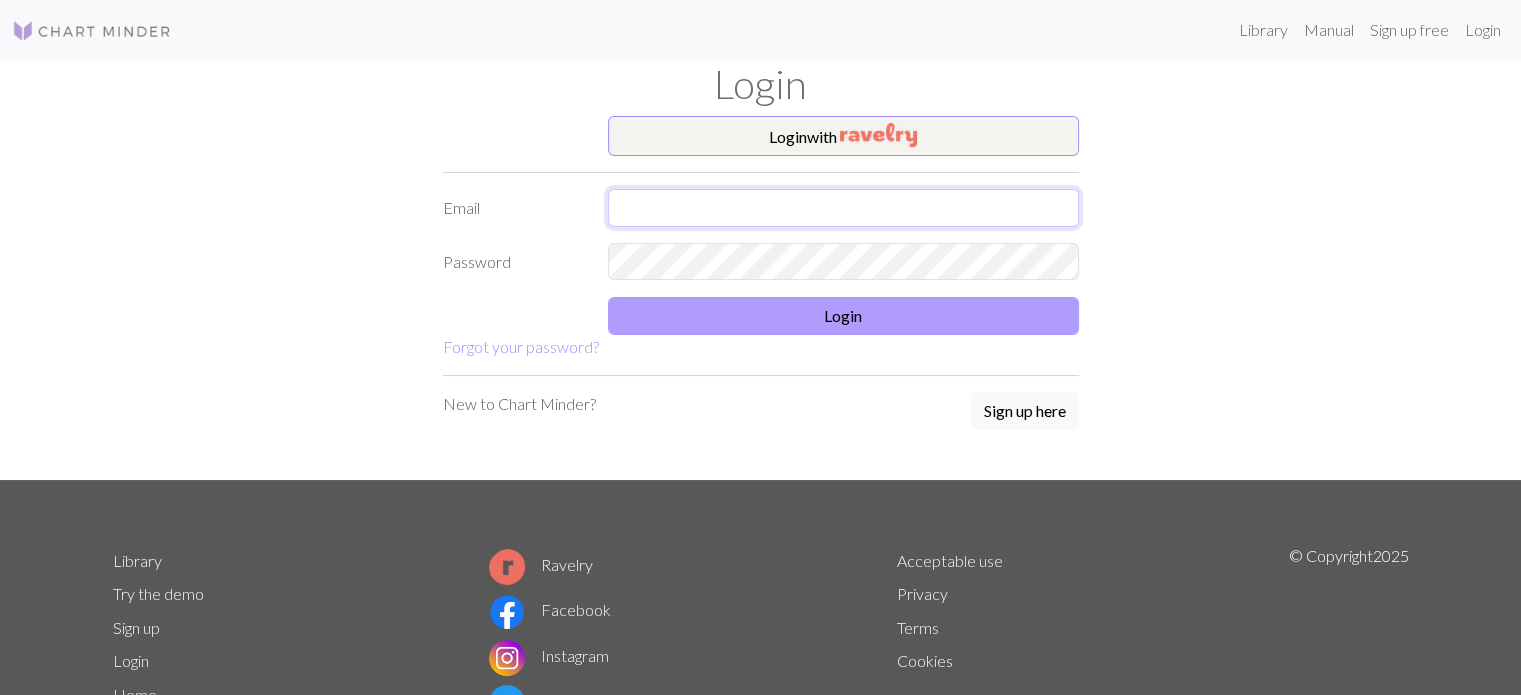 type on "[USERNAME]@[DOMAIN]" 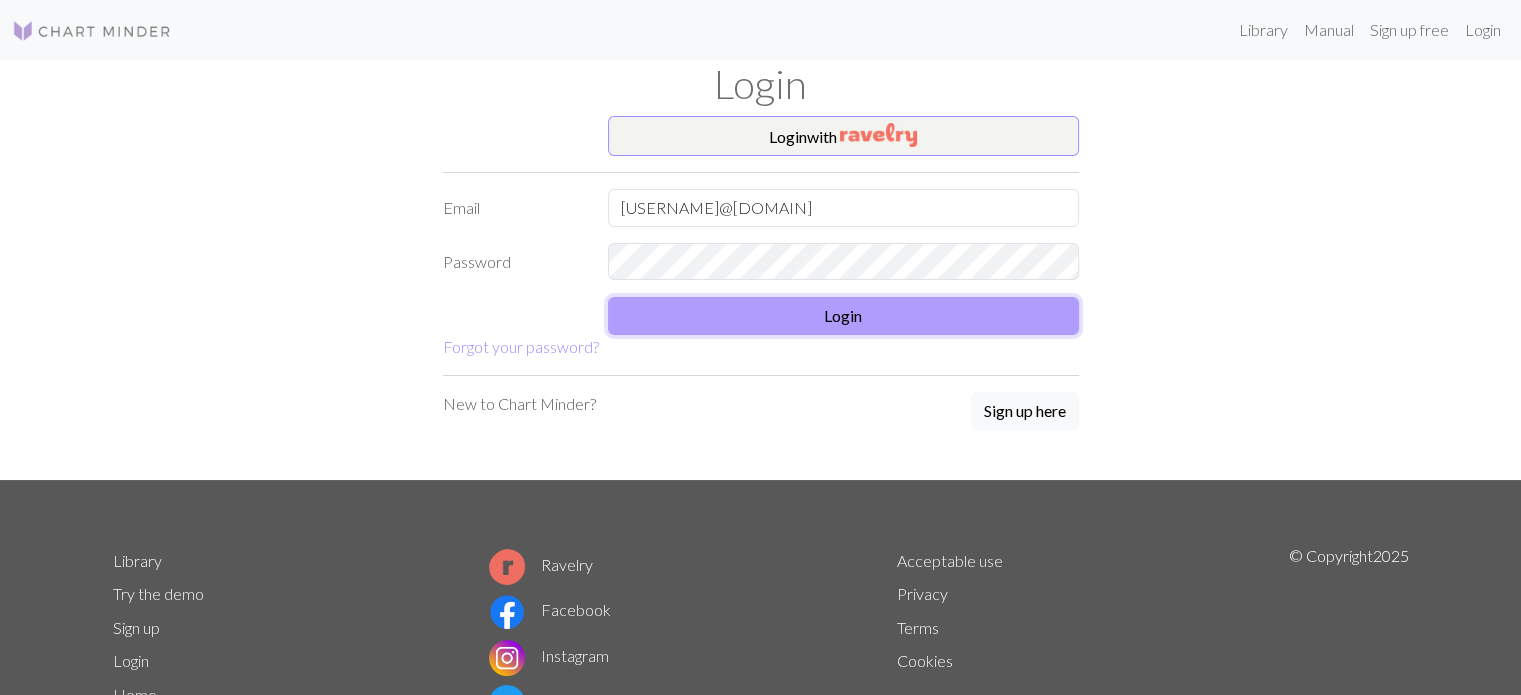 click on "Login" at bounding box center [843, 316] 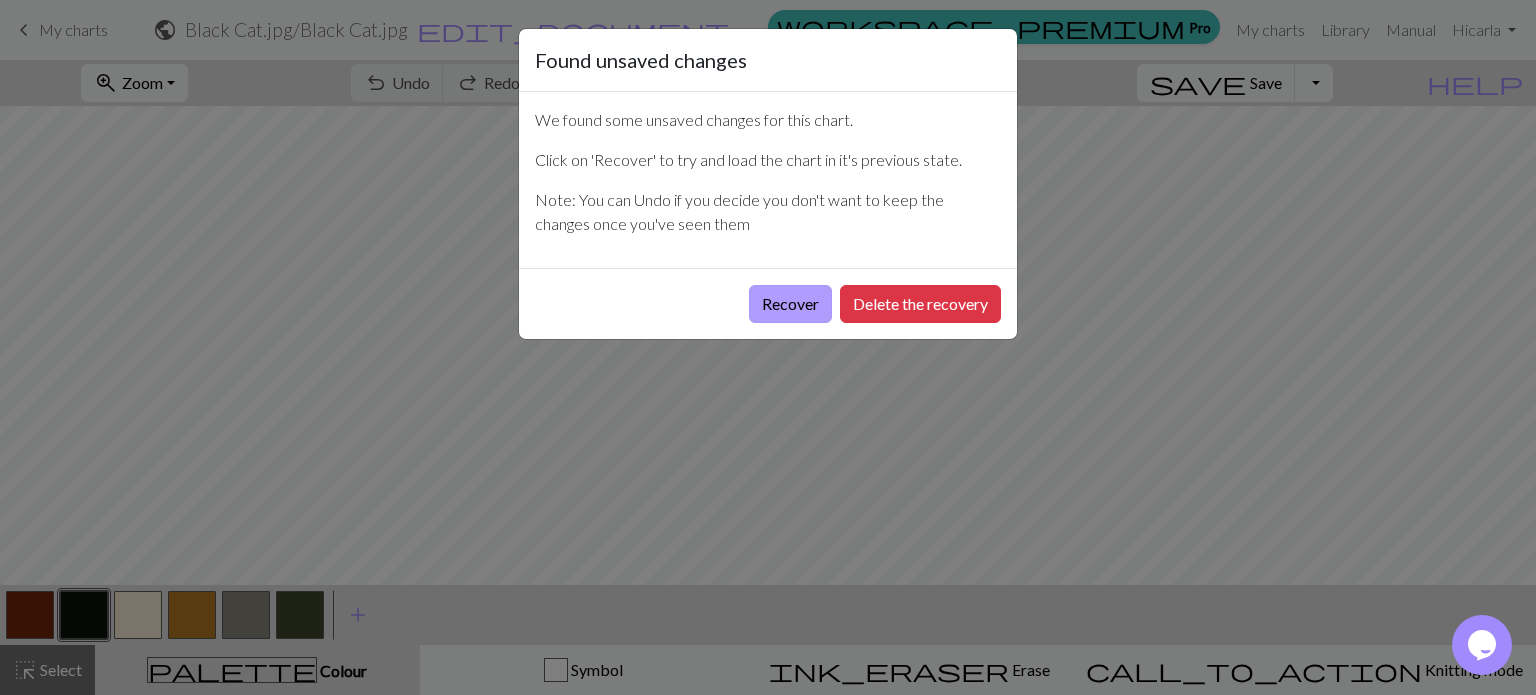 click on "Recover" at bounding box center (790, 304) 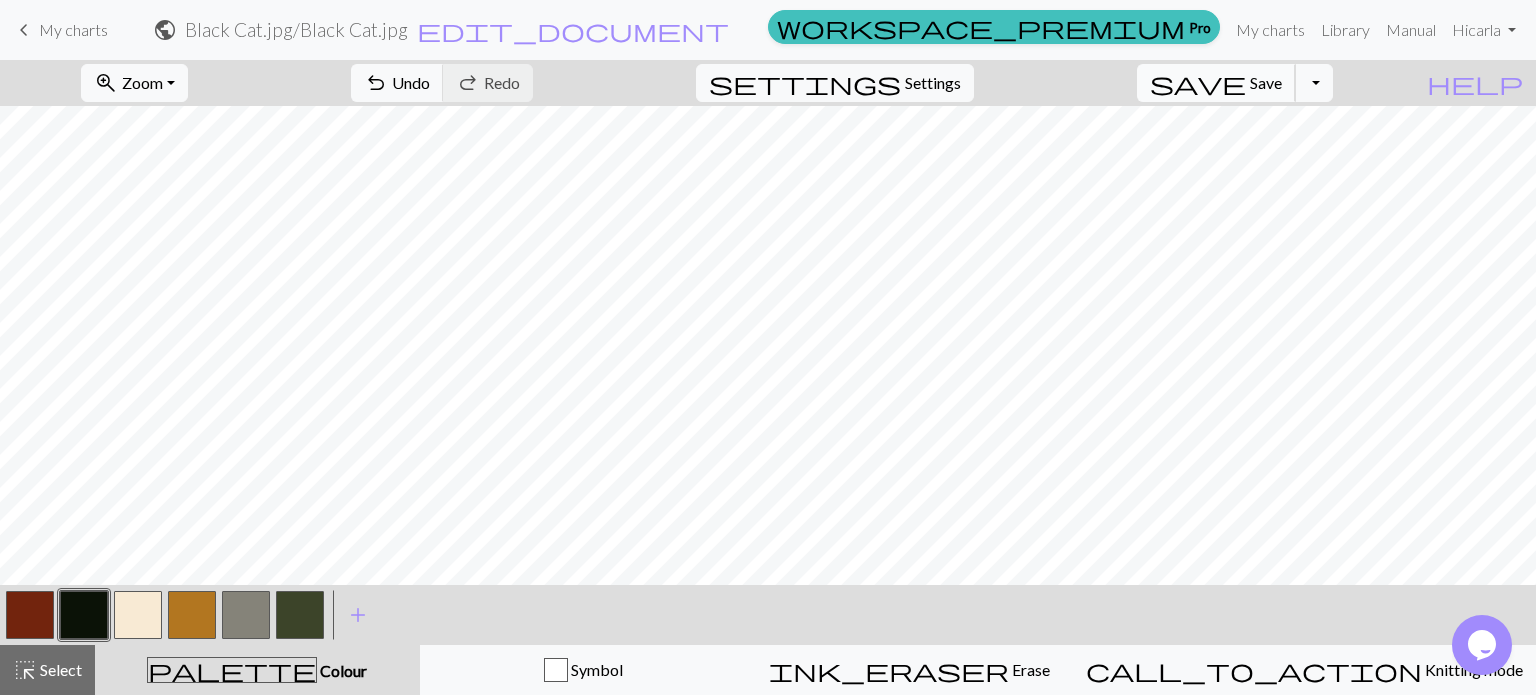click on "Save" at bounding box center (1266, 82) 